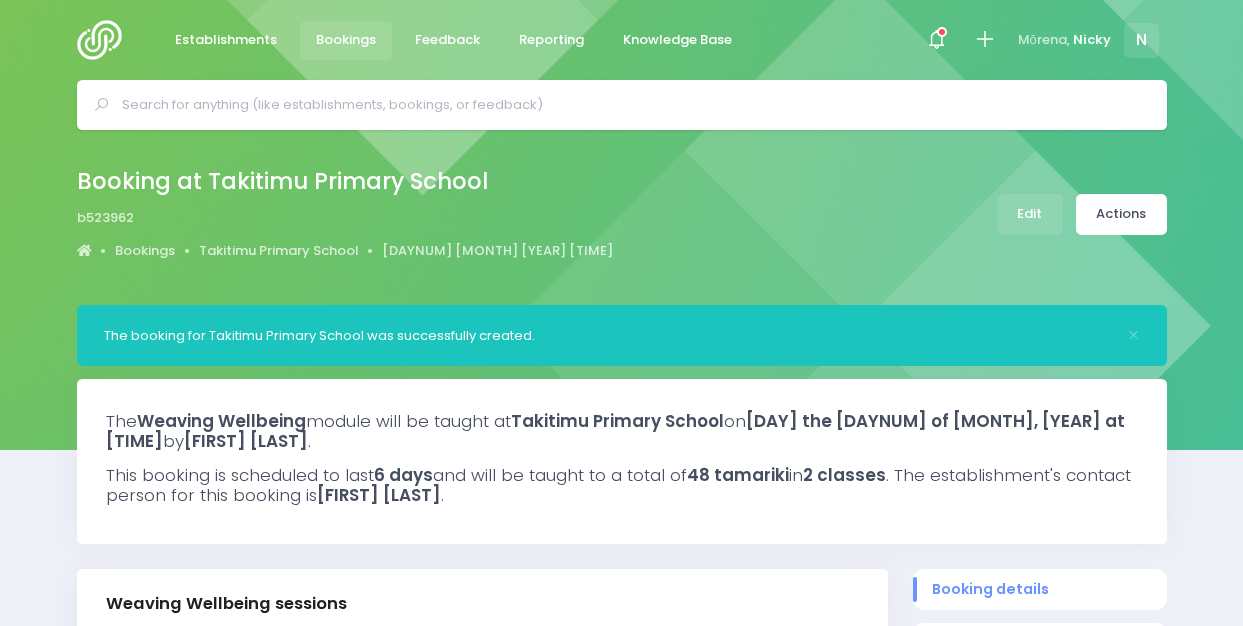 select on "5" 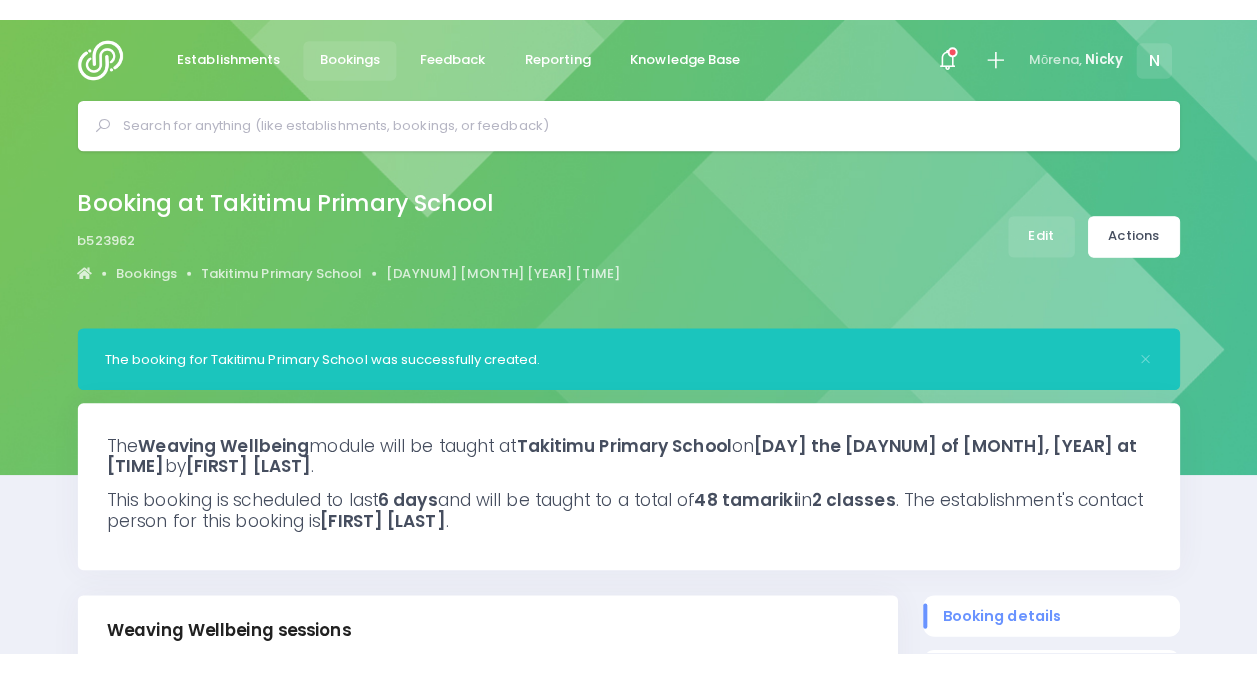 scroll, scrollTop: 0, scrollLeft: 0, axis: both 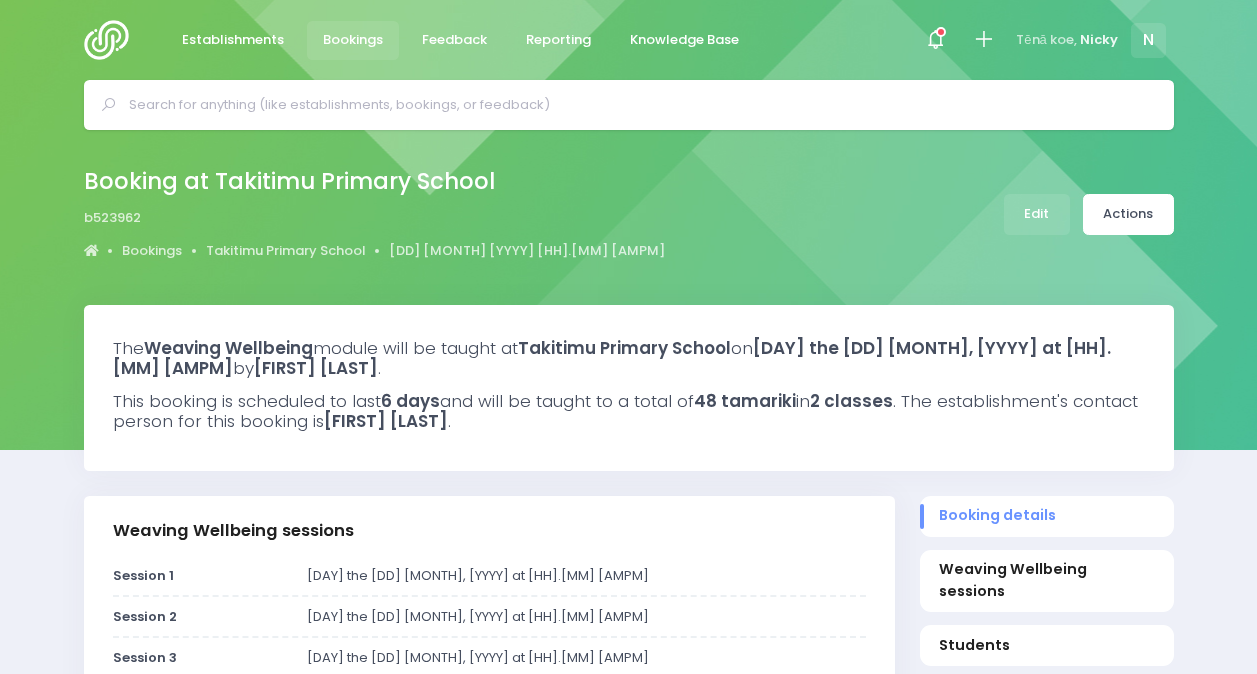 select on "5" 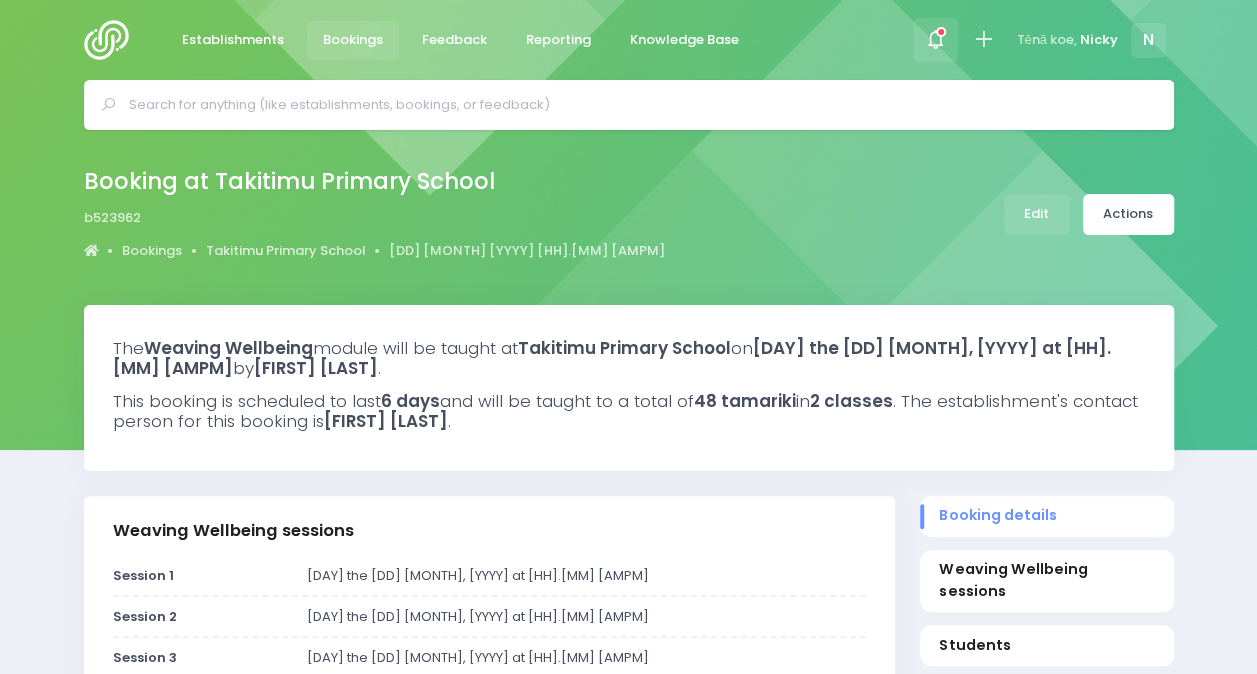 click at bounding box center (935, 40) 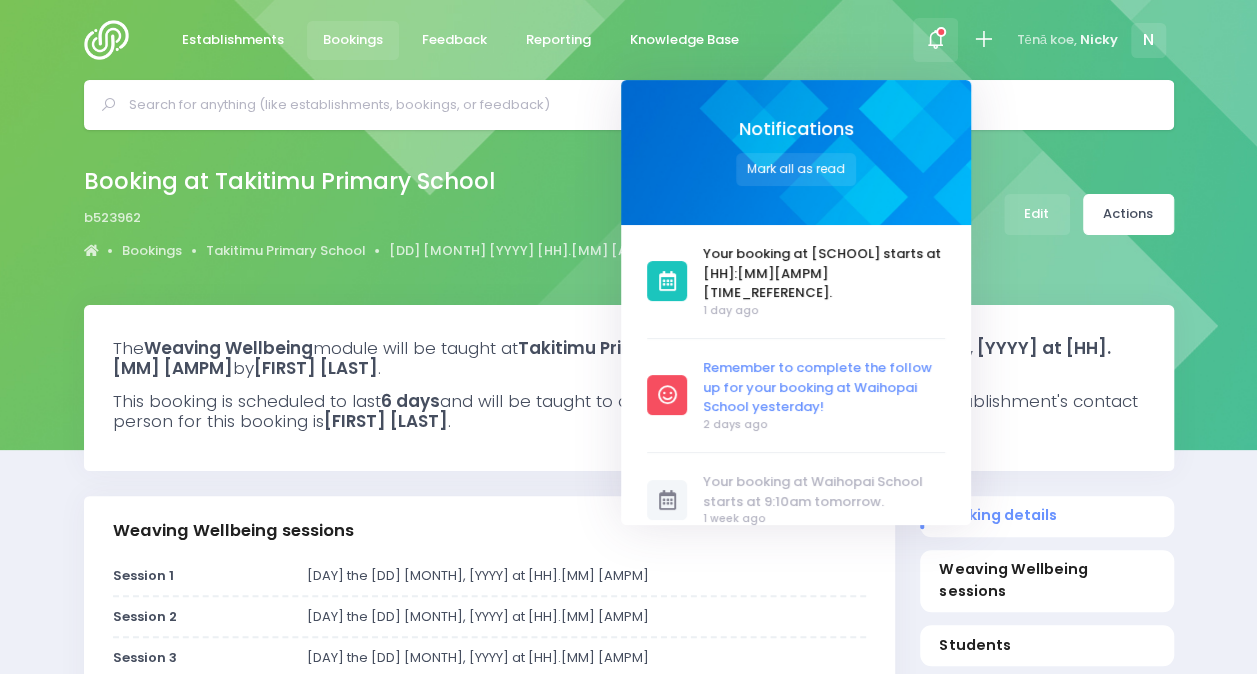 click on "Remember to complete the follow up for your booking at Waihopai School yesterday!" at bounding box center (825, 387) 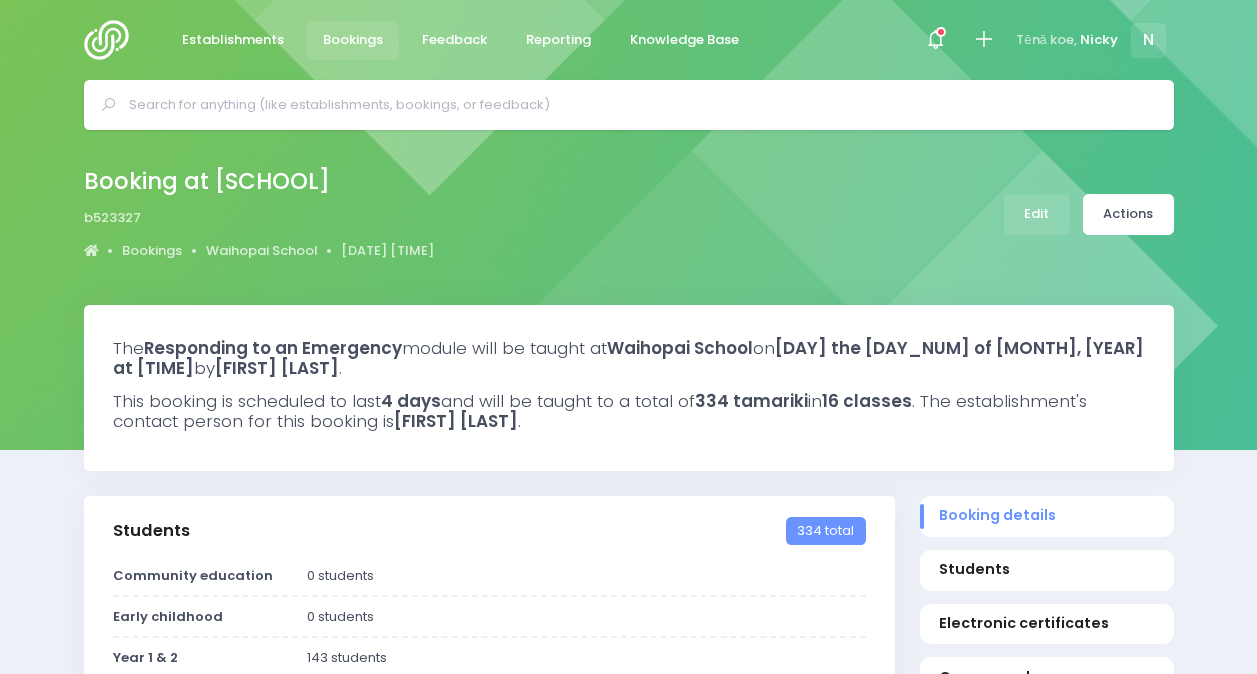 select on "5" 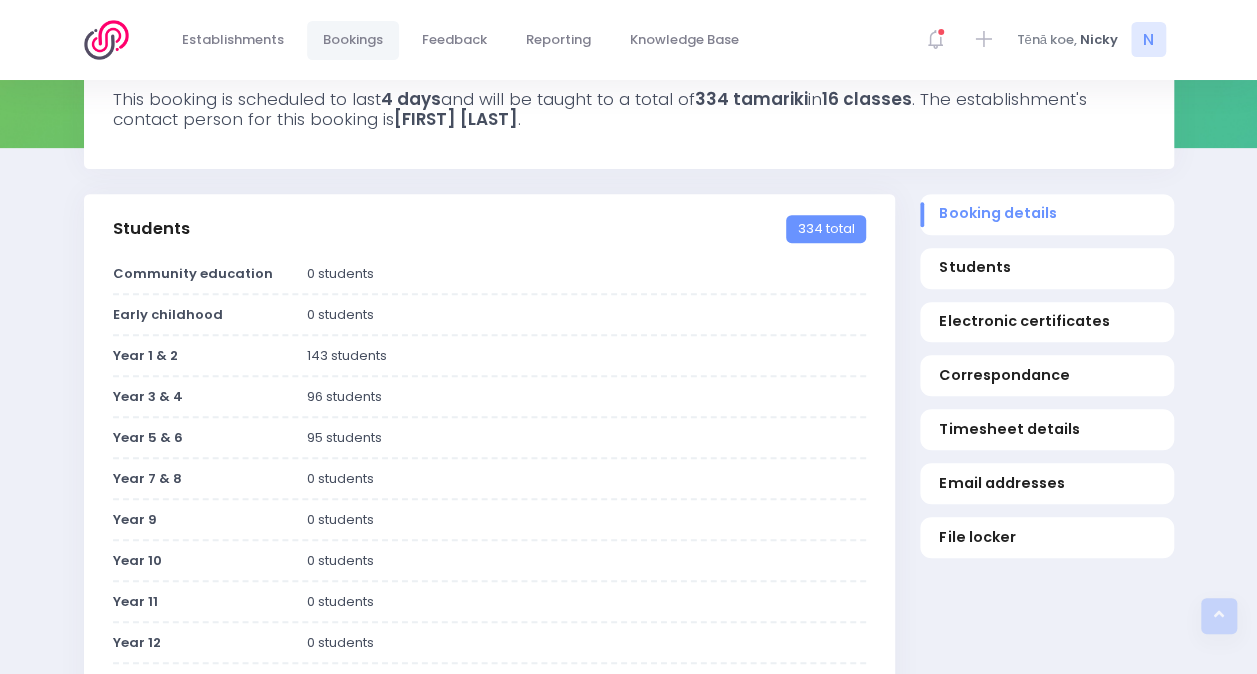 scroll, scrollTop: 0, scrollLeft: 0, axis: both 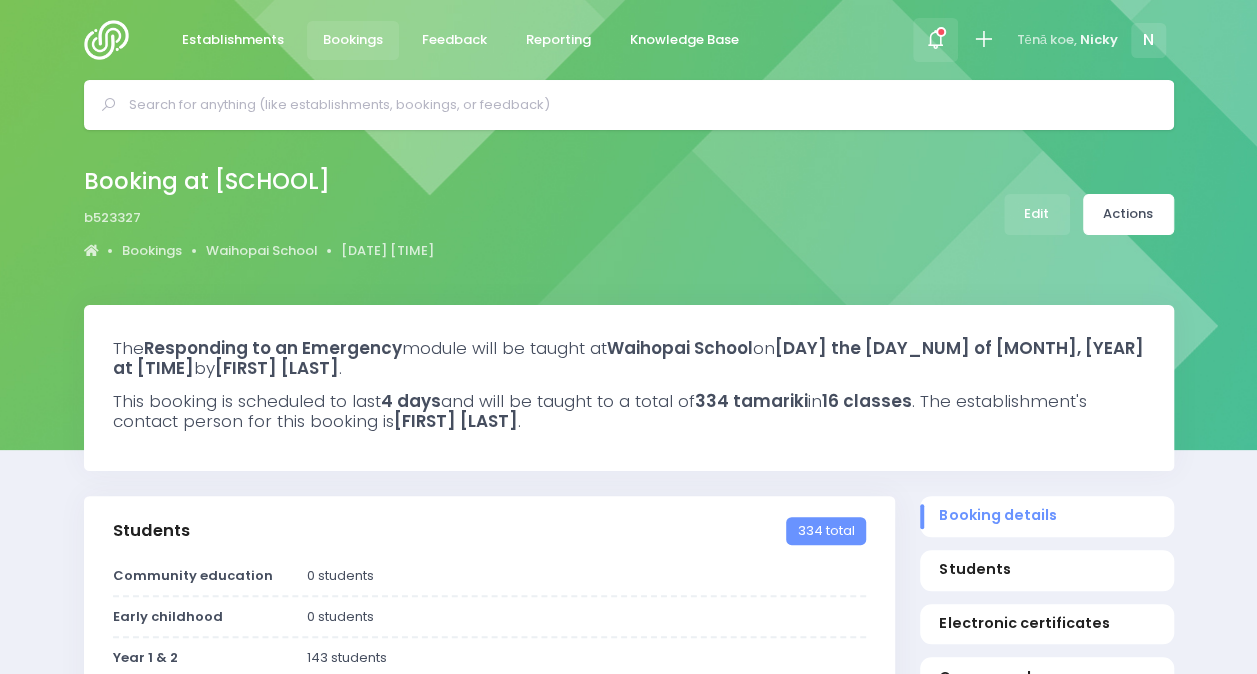 click at bounding box center (935, 39) 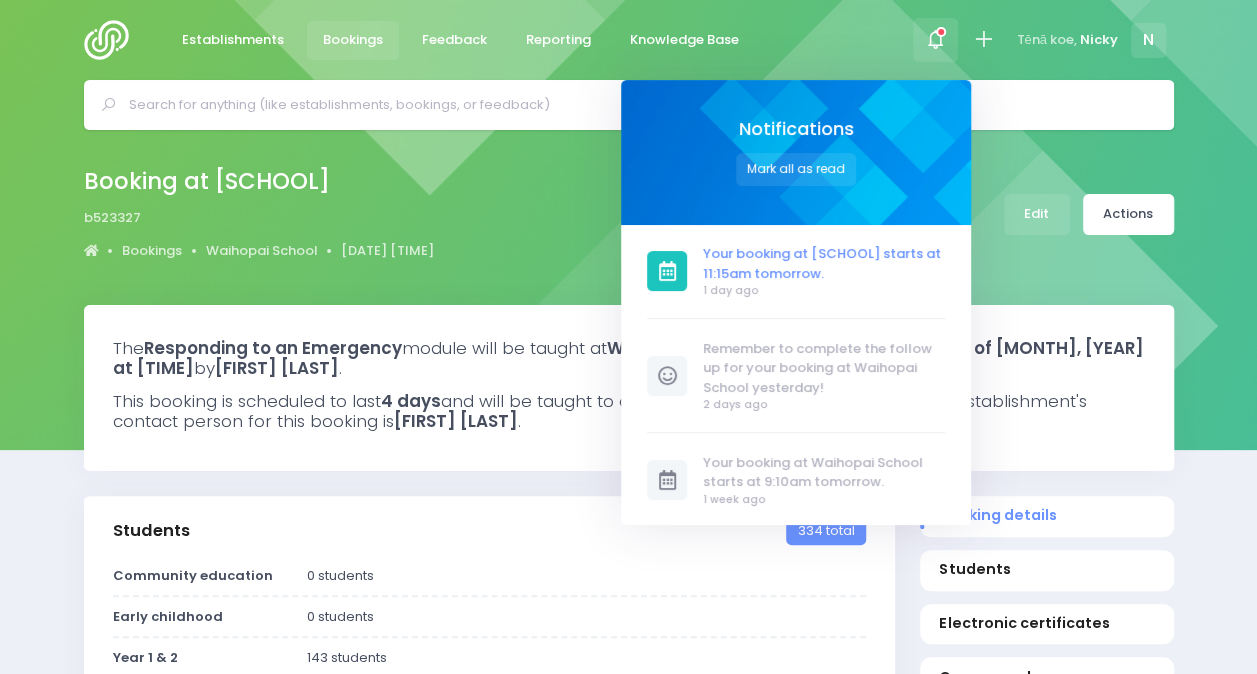 click on "Your booking at Southland Girls' High School starts at 11:15am tomorrow." at bounding box center [825, 263] 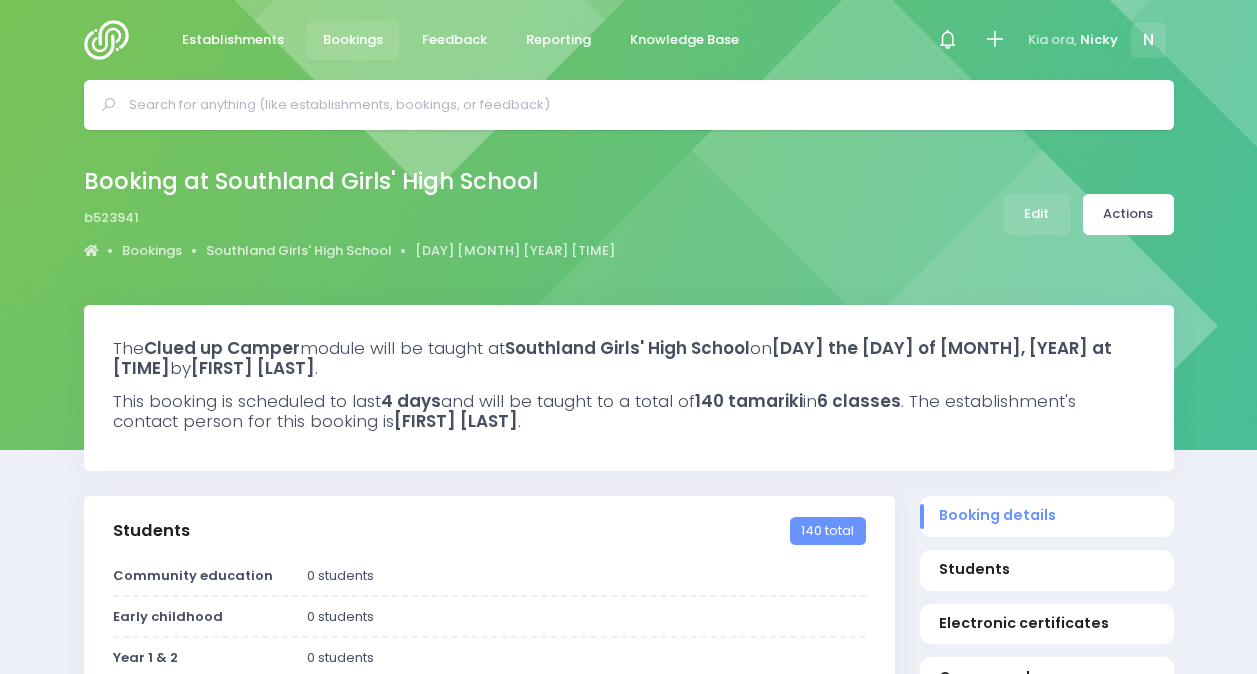 select on "5" 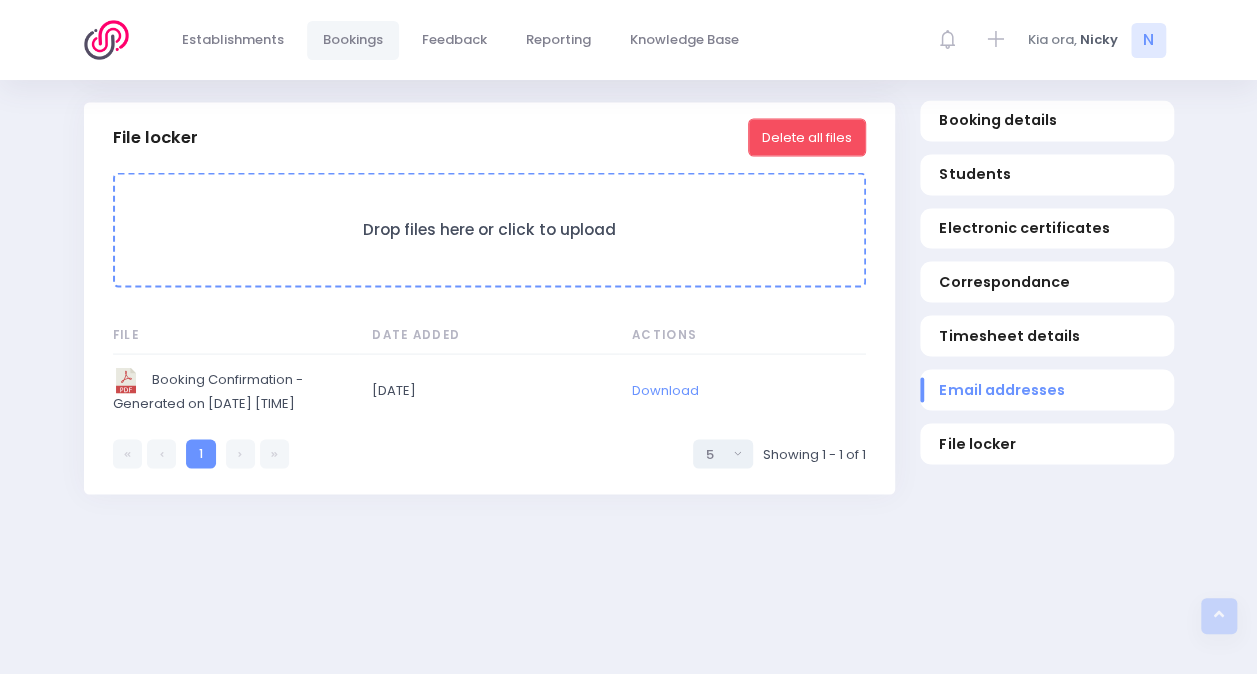 scroll, scrollTop: 0, scrollLeft: 0, axis: both 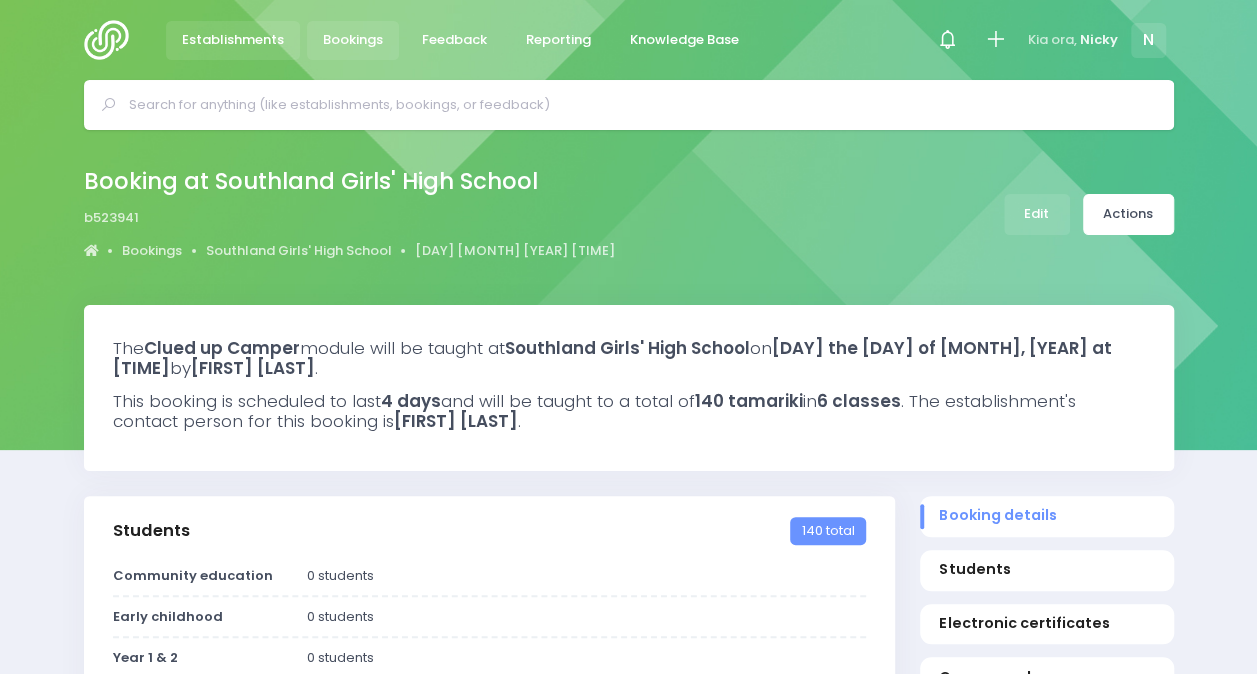 click on "Establishments" at bounding box center (233, 40) 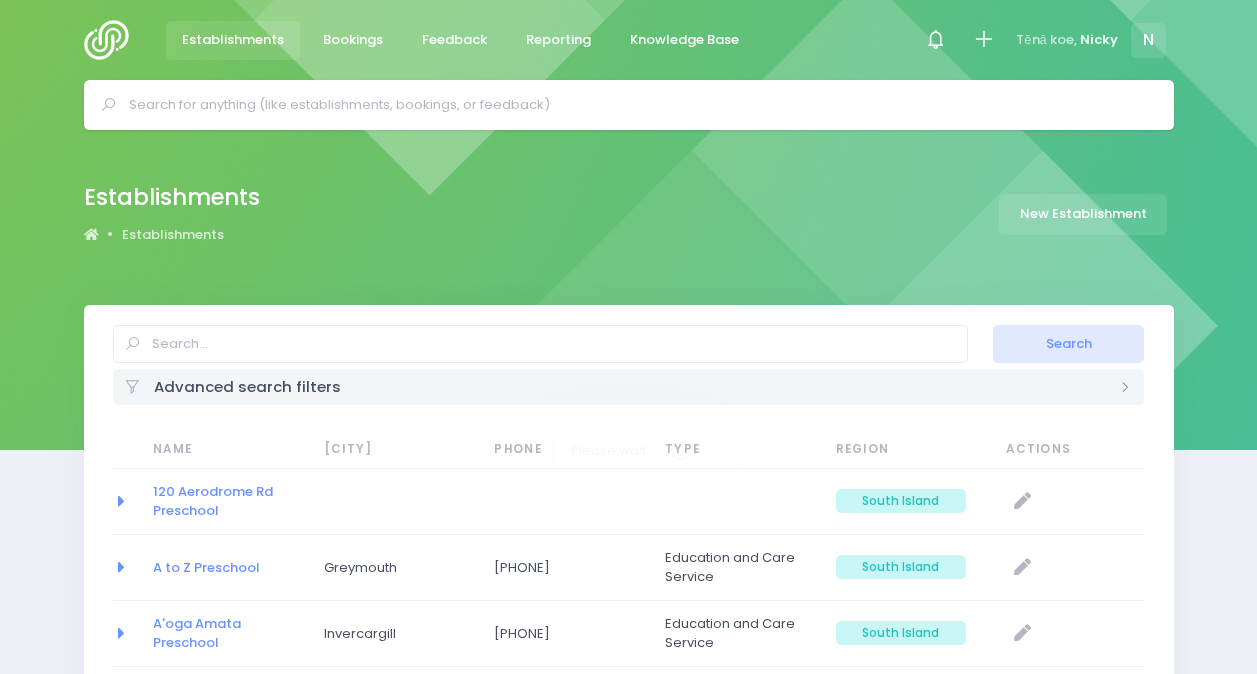 select on "20" 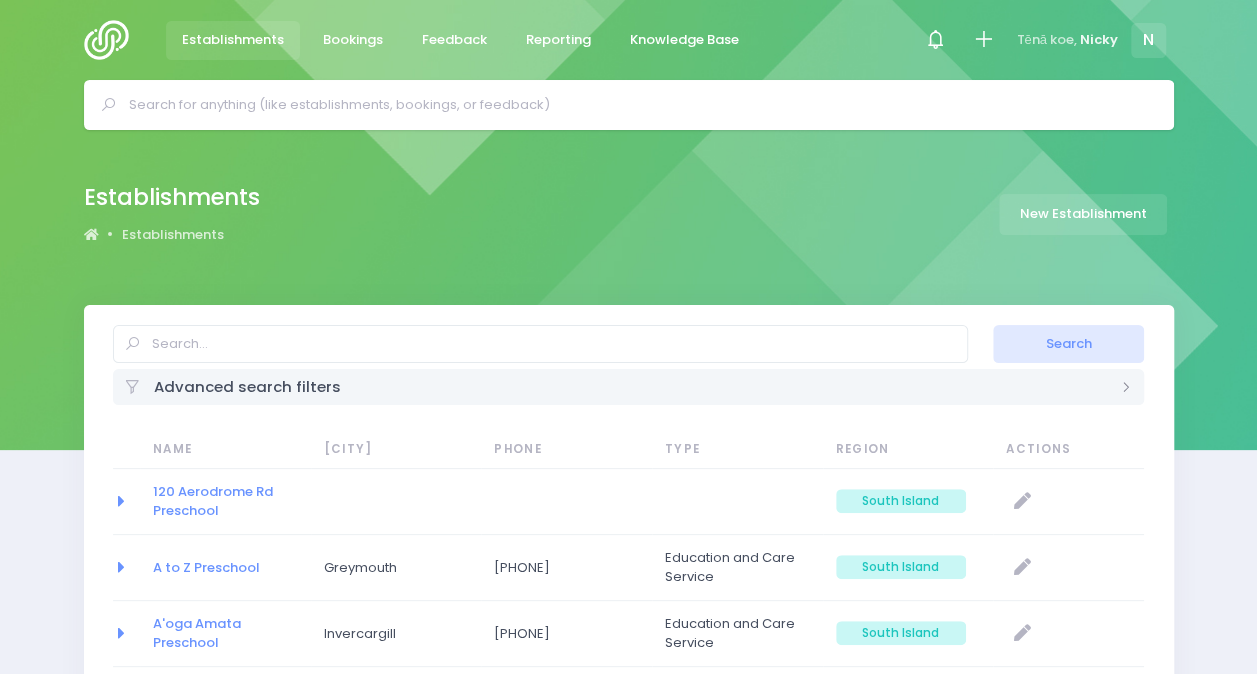 click at bounding box center (112, 40) 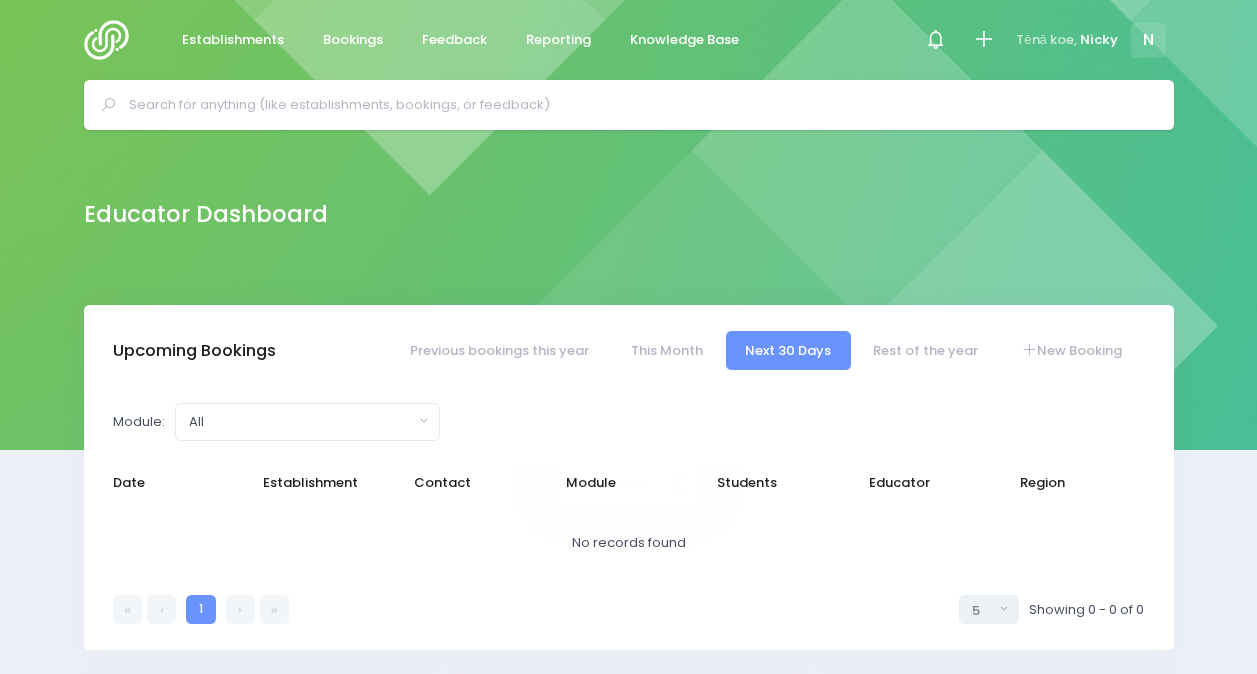 select on "5" 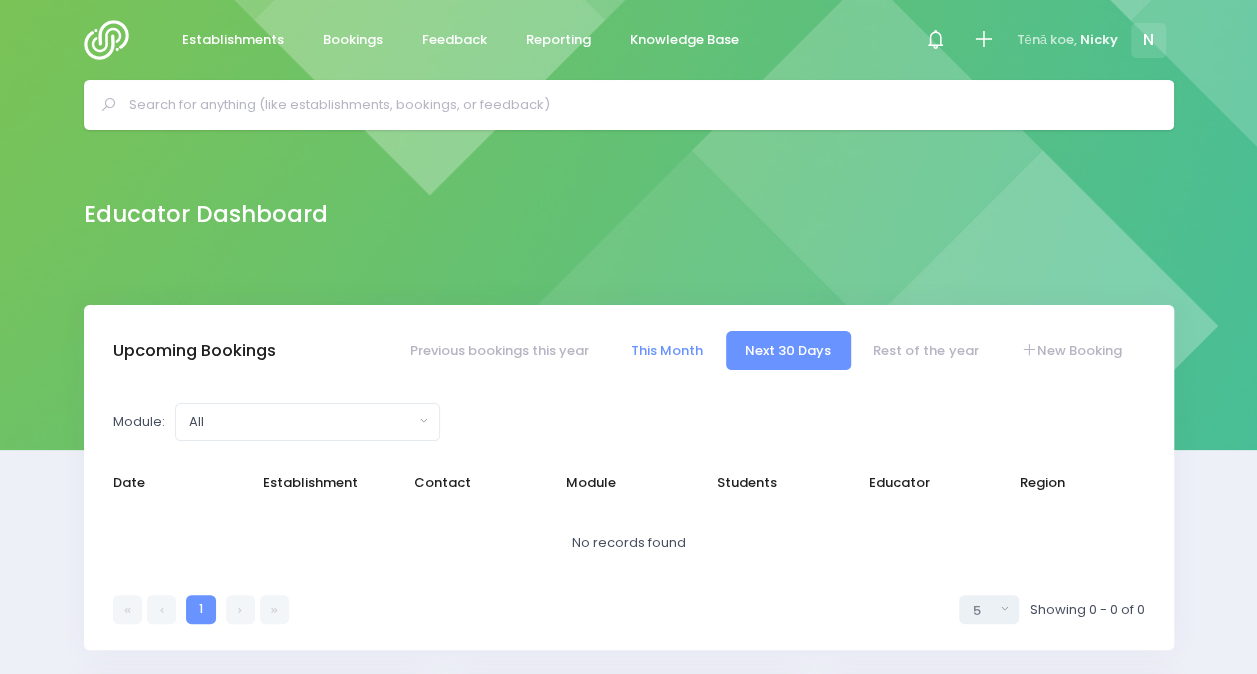 click on "This Month" at bounding box center (666, 350) 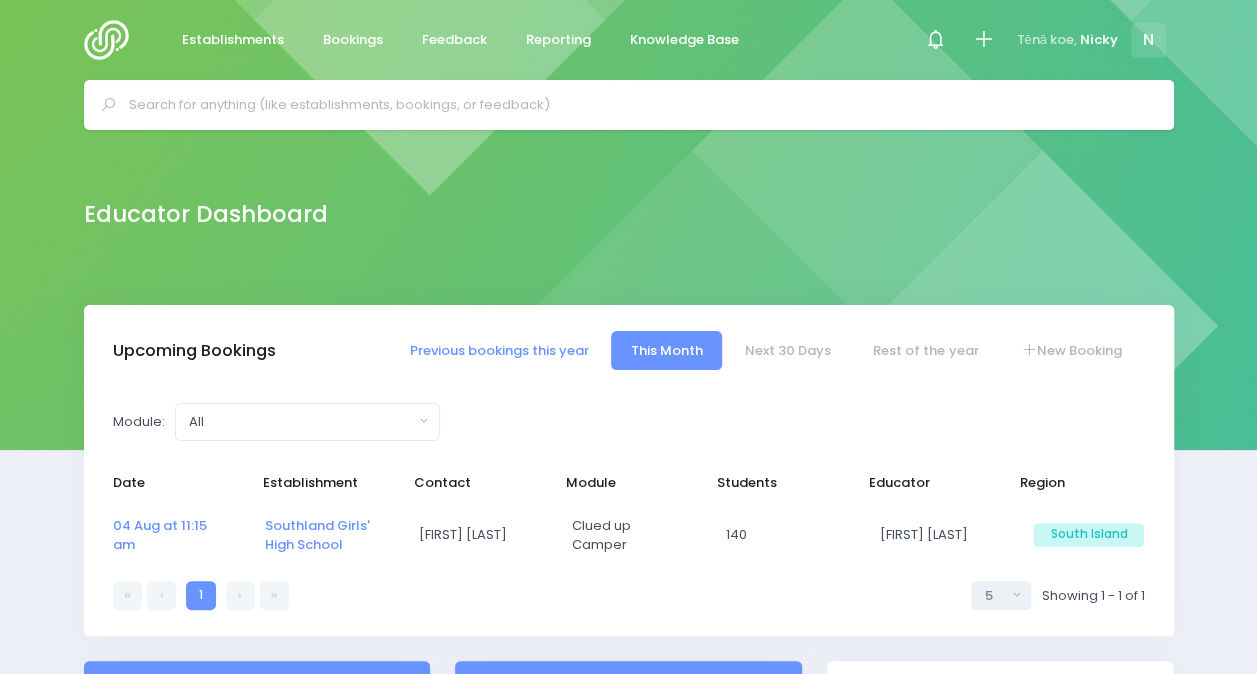 select on "5" 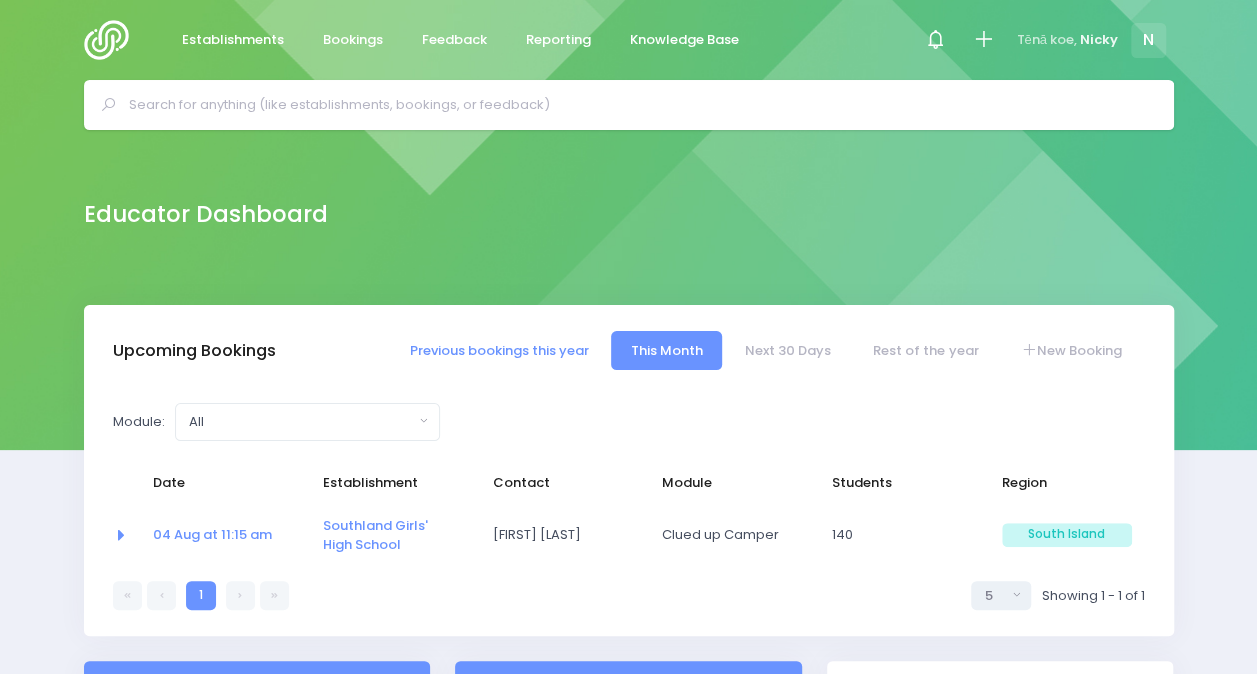 click on "Previous bookings this year" at bounding box center (499, 350) 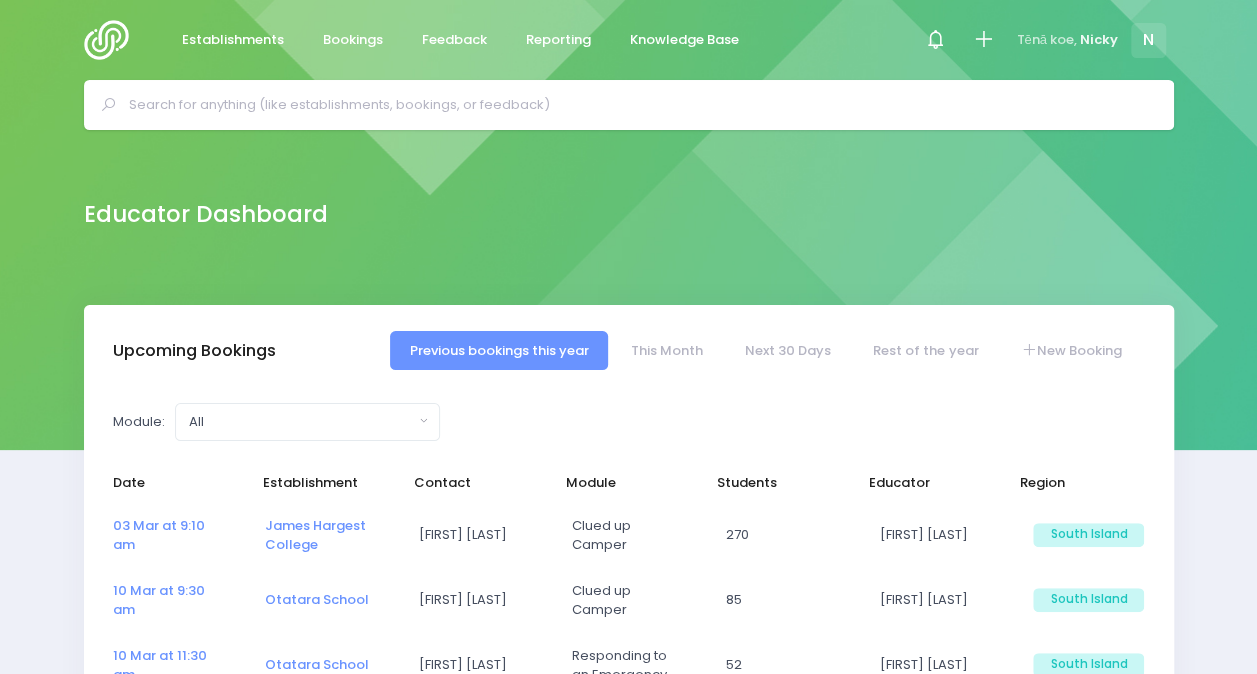 select on "5" 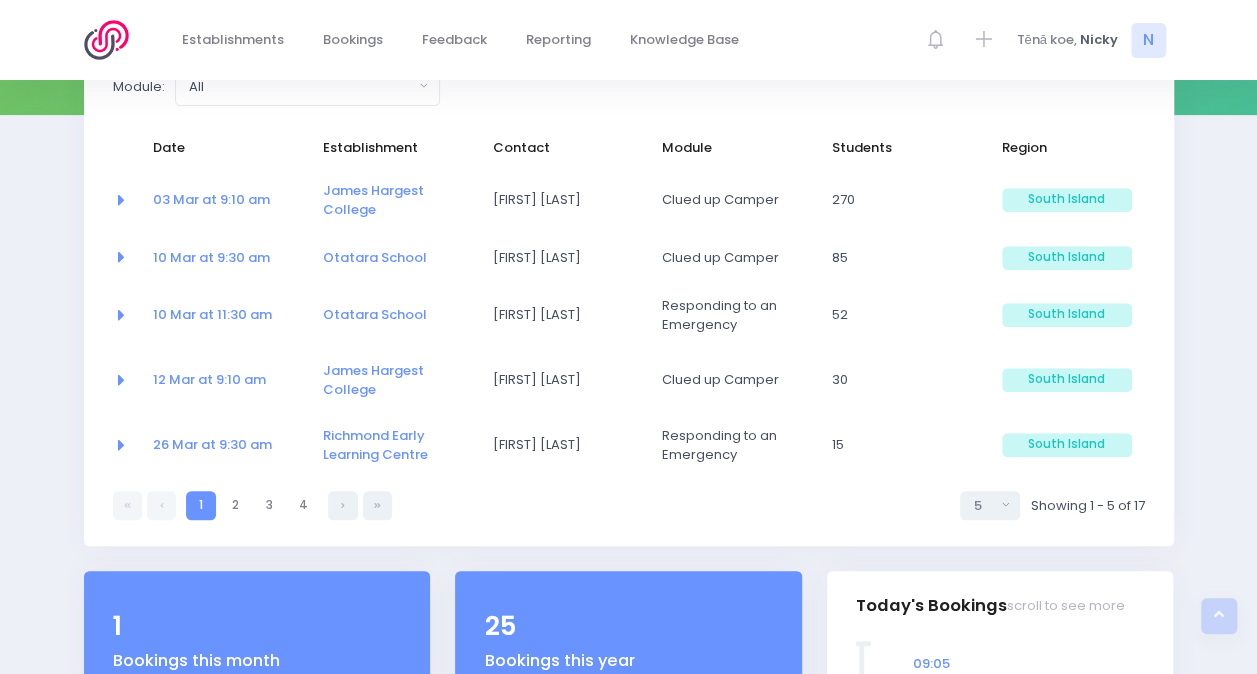 scroll, scrollTop: 338, scrollLeft: 0, axis: vertical 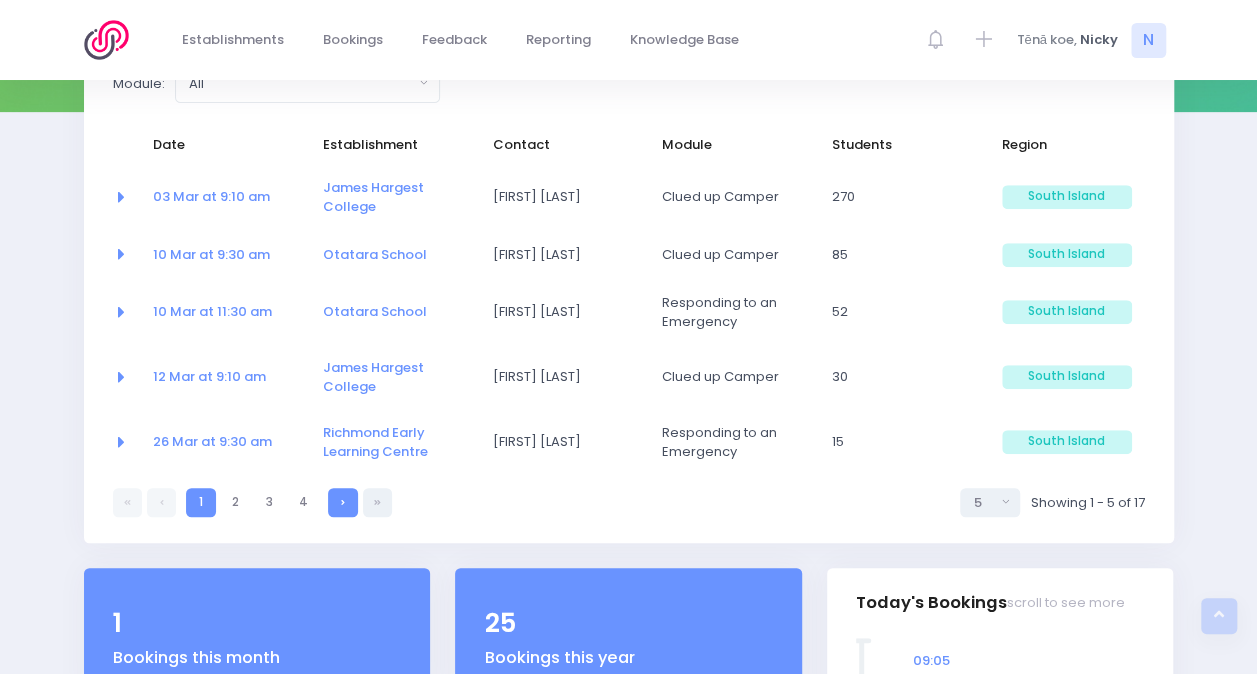 click at bounding box center (342, 502) 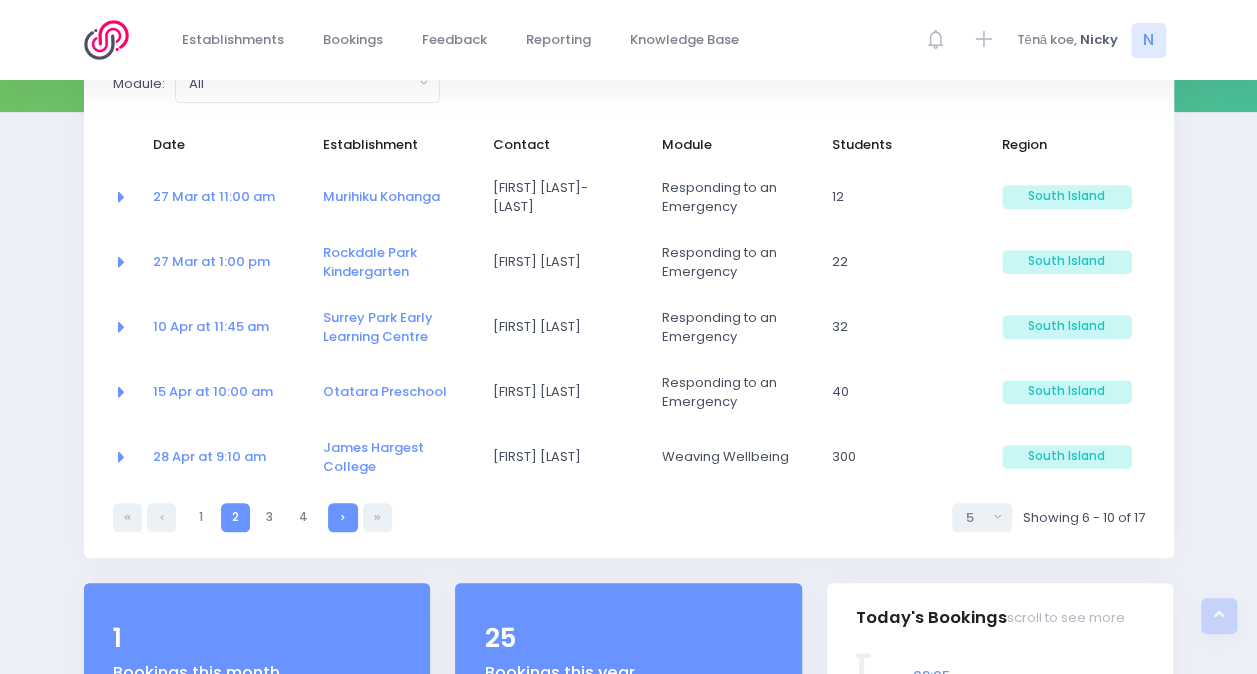 click at bounding box center [342, 517] 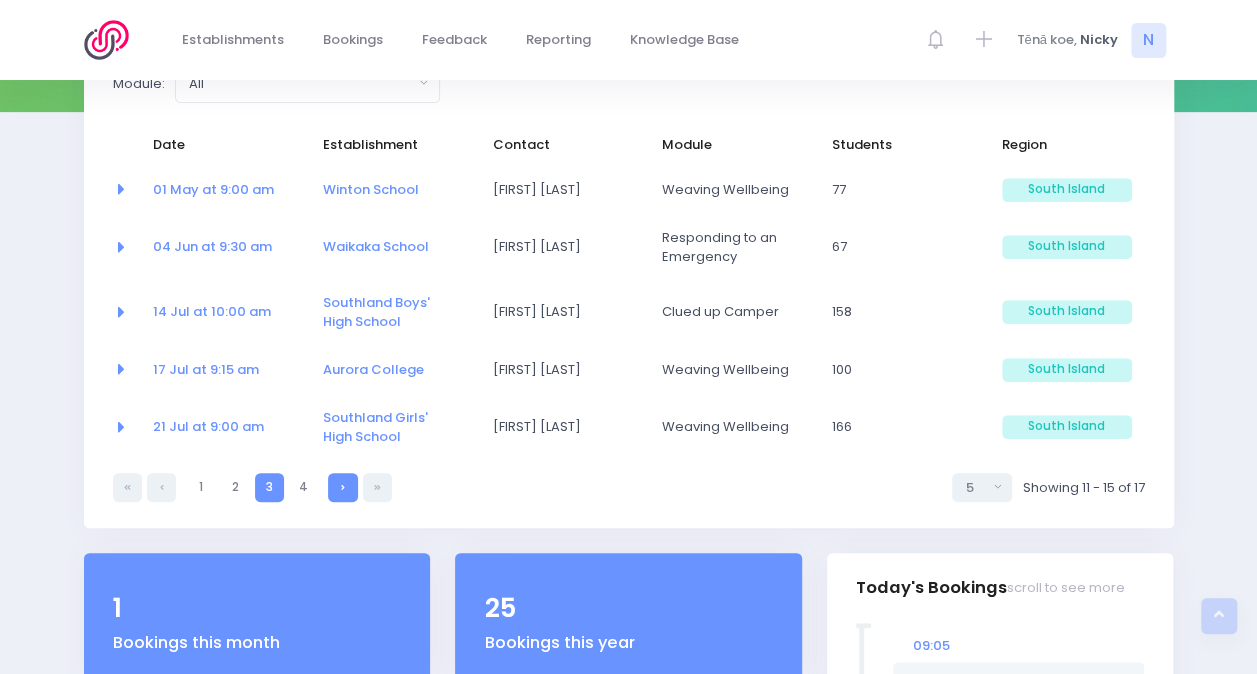 click at bounding box center [342, 487] 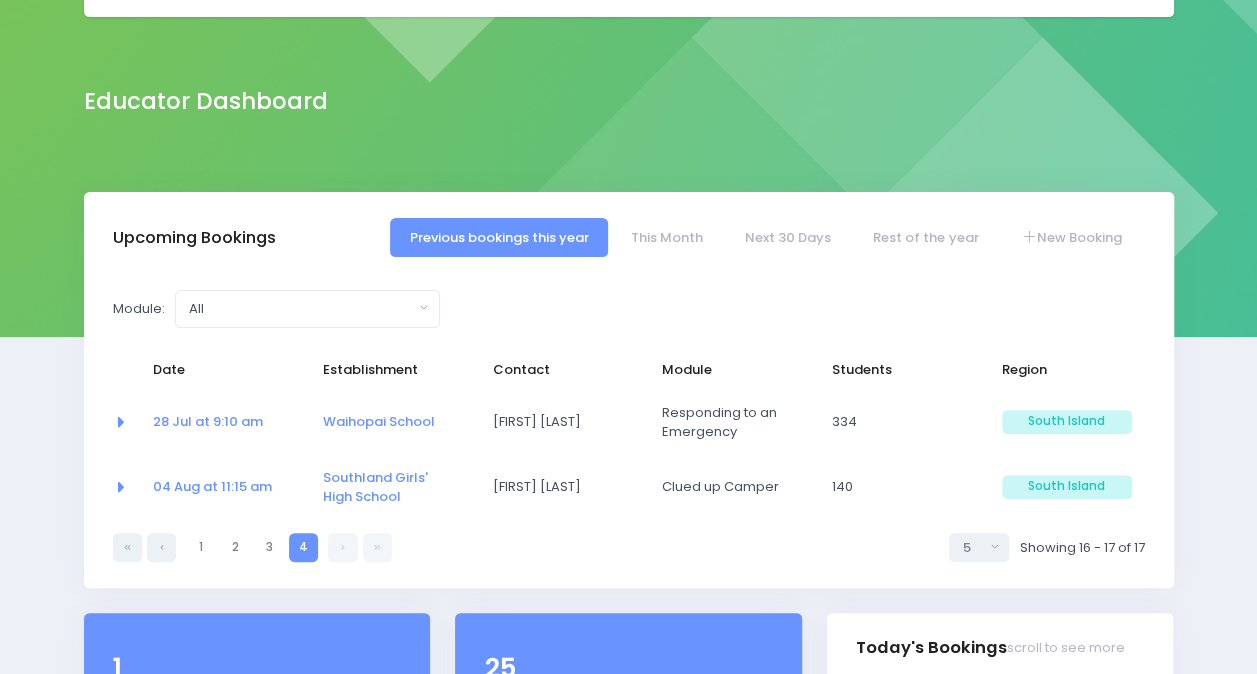 scroll, scrollTop: 105, scrollLeft: 0, axis: vertical 